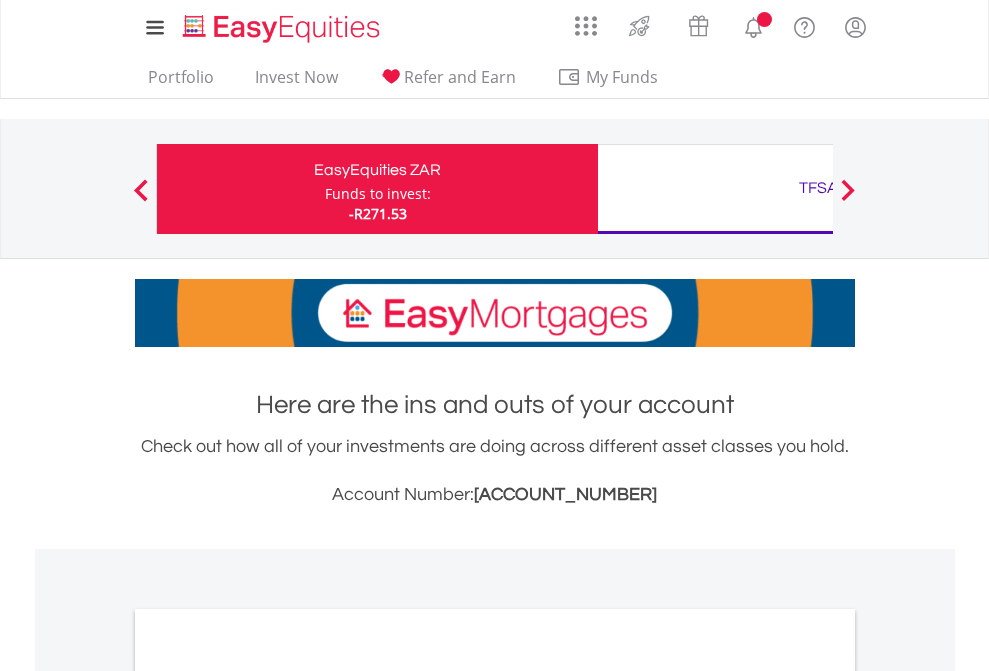 scroll, scrollTop: 0, scrollLeft: 0, axis: both 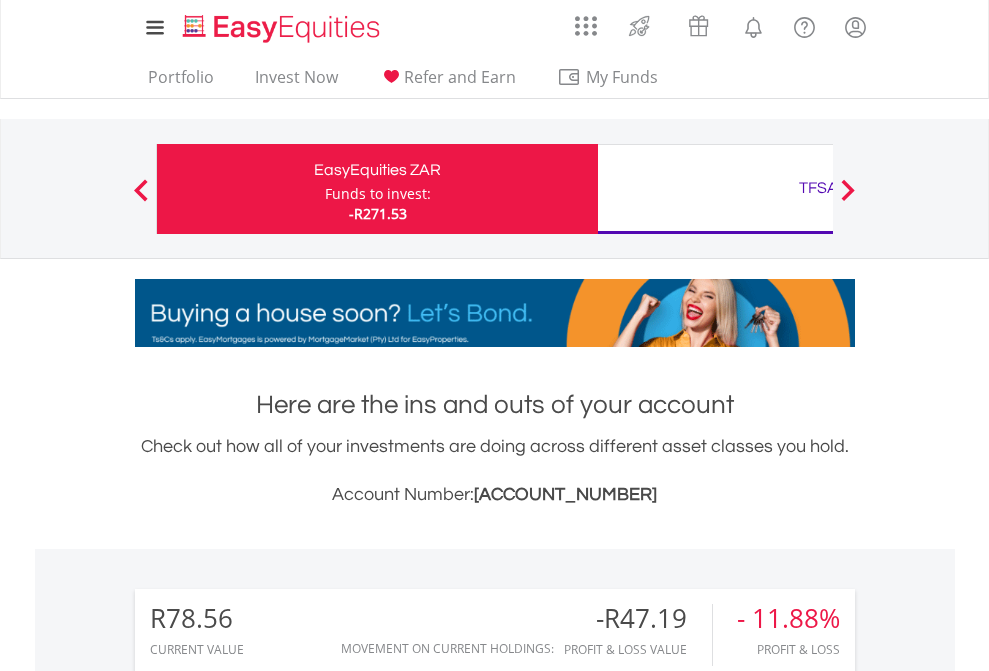 click on "Funds to invest:" at bounding box center (378, 194) 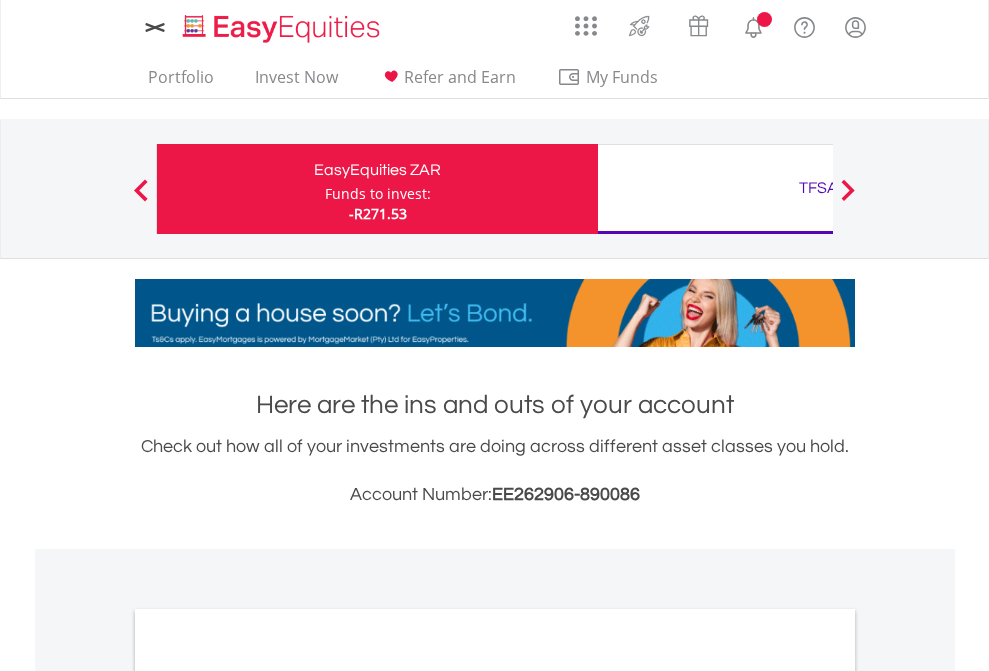 scroll, scrollTop: 0, scrollLeft: 0, axis: both 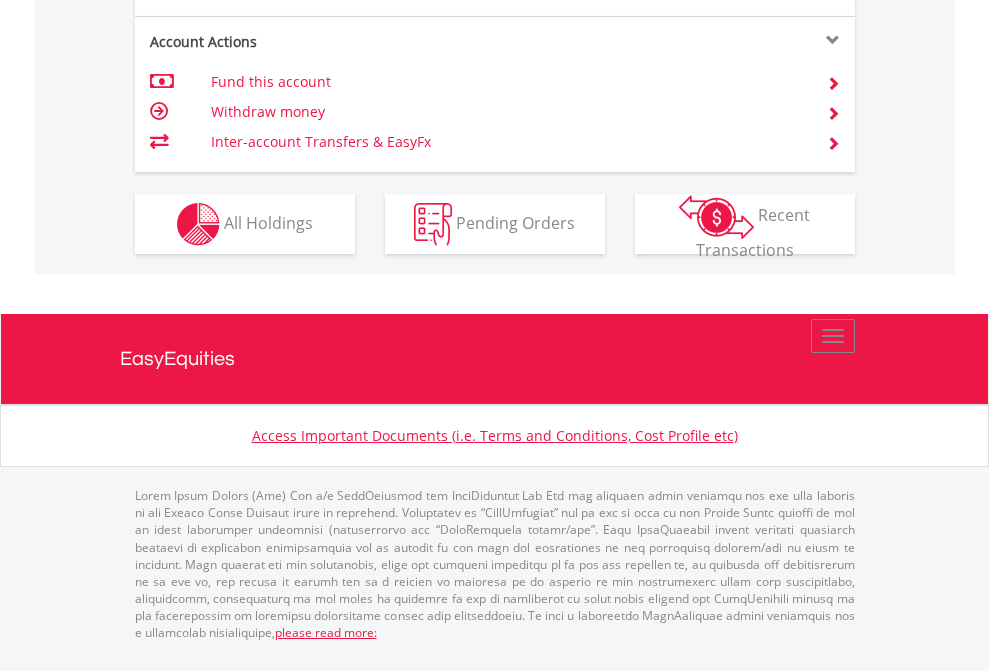 click on "Investment types" at bounding box center [706, -337] 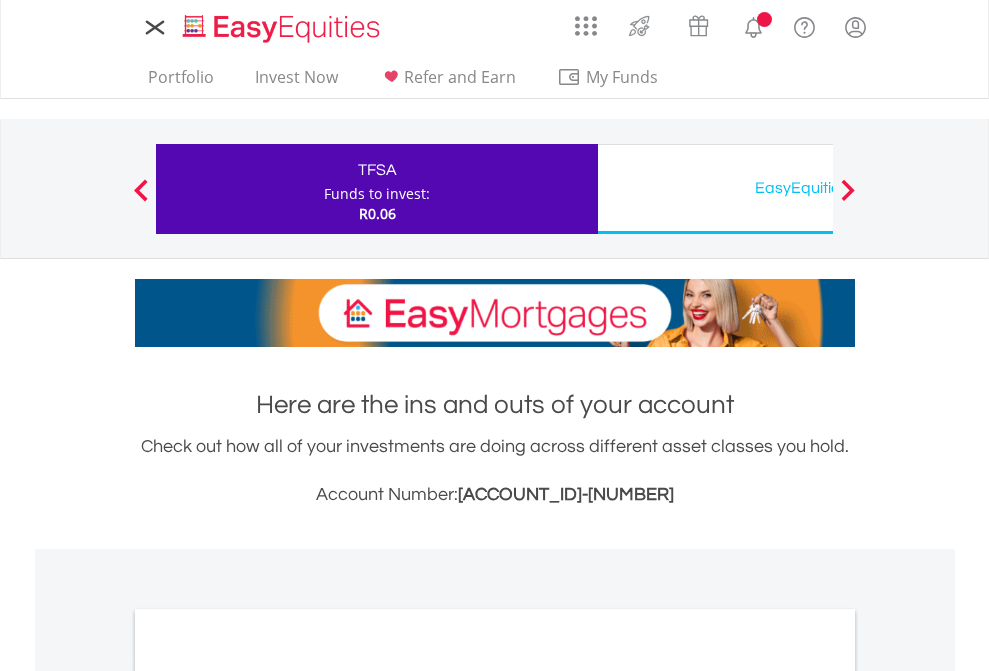 scroll, scrollTop: 0, scrollLeft: 0, axis: both 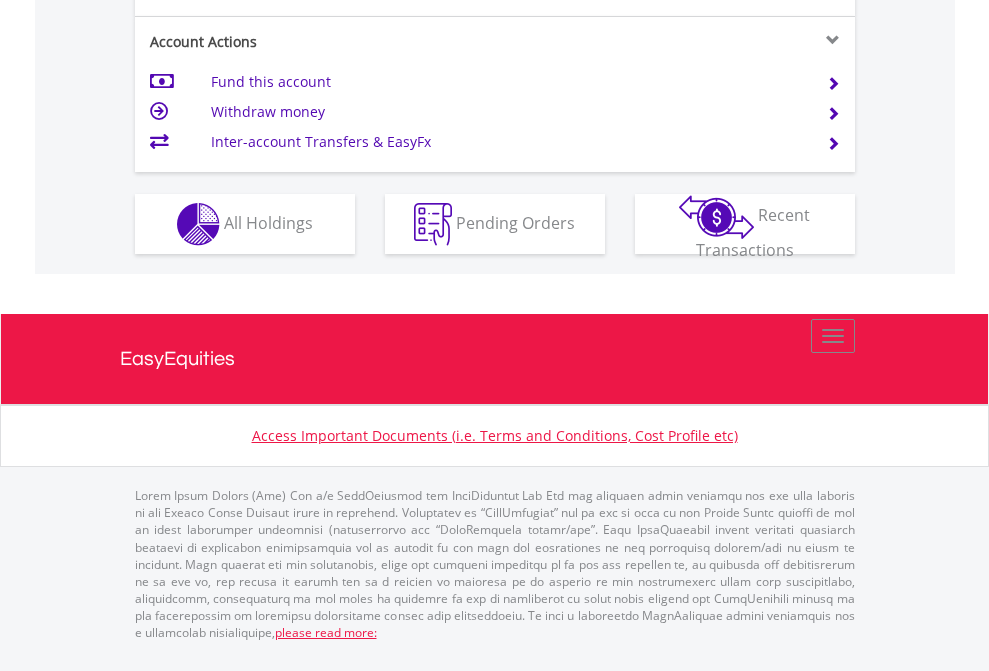 click on "Investment types" at bounding box center [706, -337] 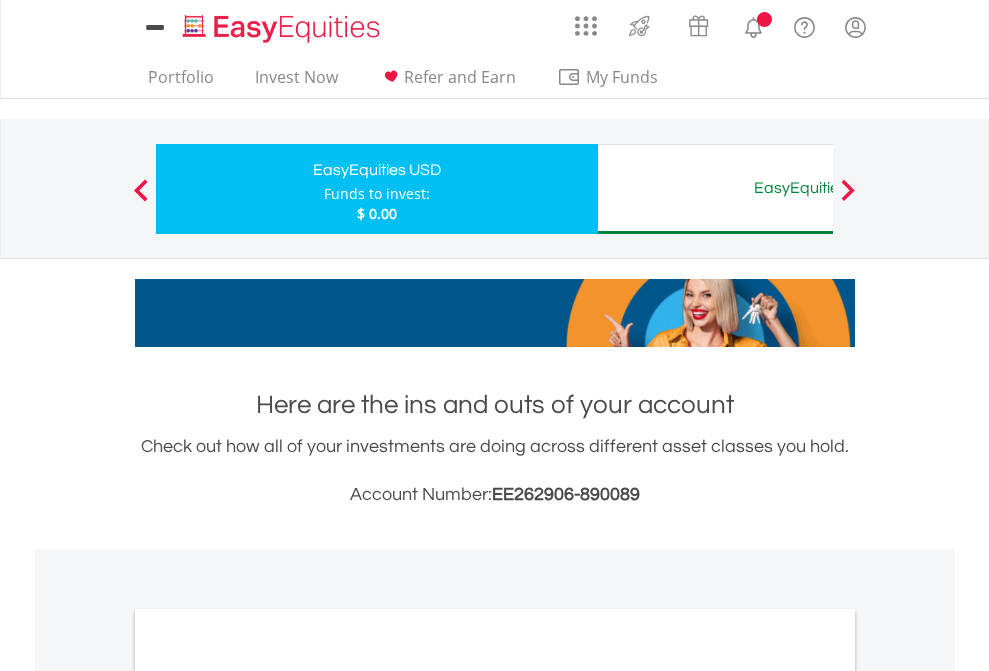 scroll, scrollTop: 0, scrollLeft: 0, axis: both 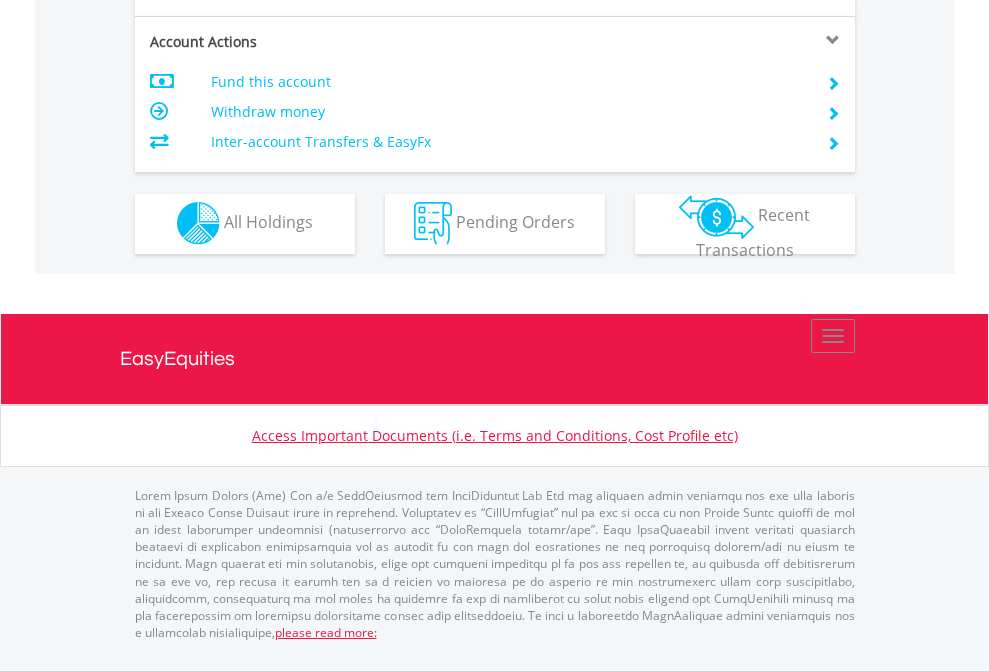 click on "Investment types" at bounding box center (706, -353) 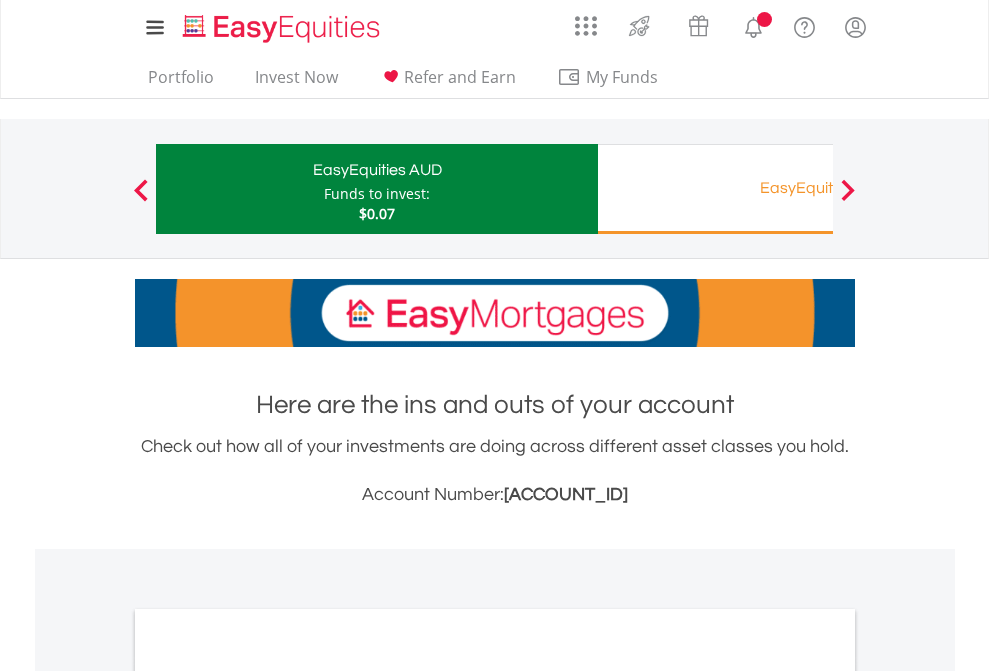 scroll, scrollTop: 0, scrollLeft: 0, axis: both 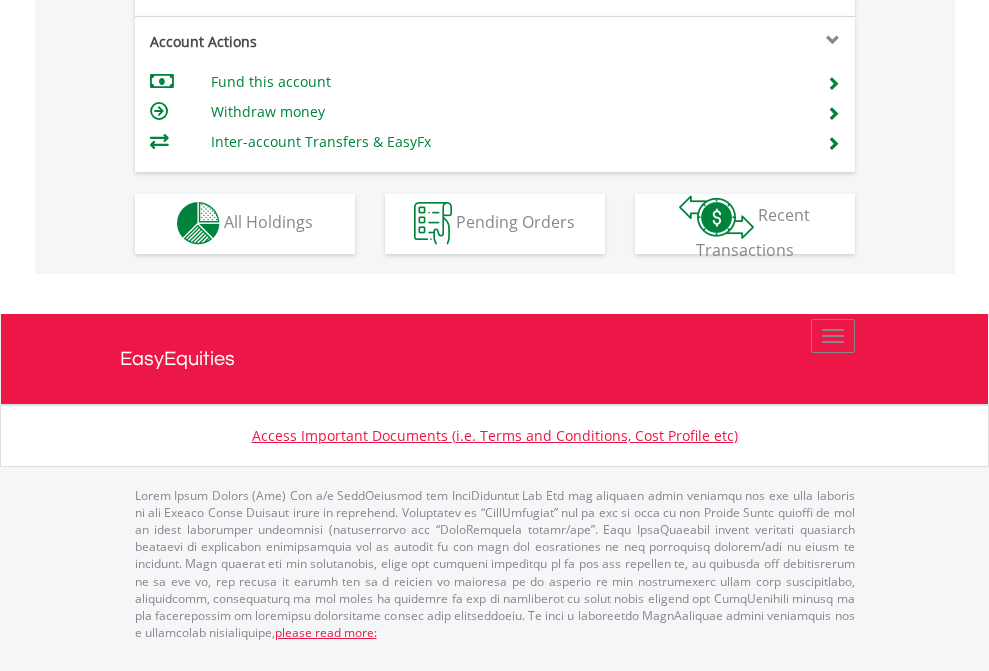 click on "Investment types" at bounding box center (706, -353) 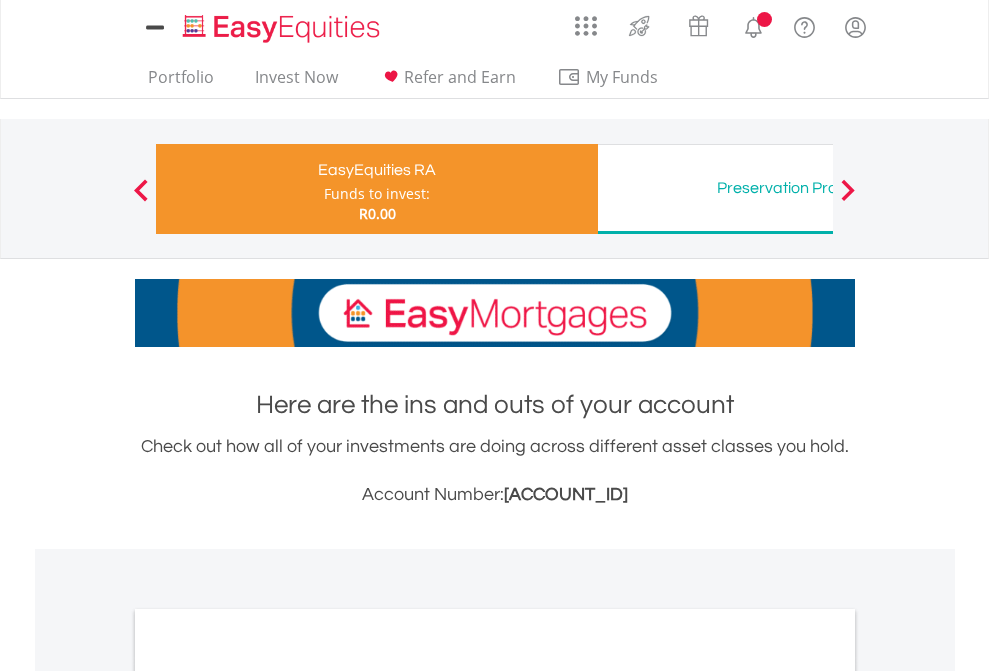 scroll, scrollTop: 0, scrollLeft: 0, axis: both 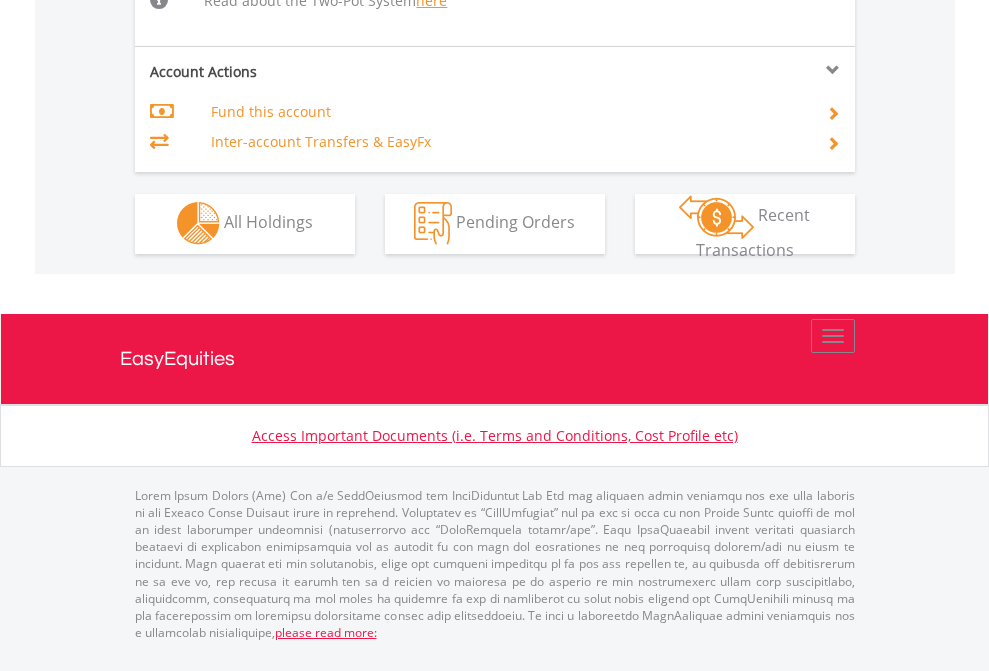 click on "Investment types" at bounding box center [706, -534] 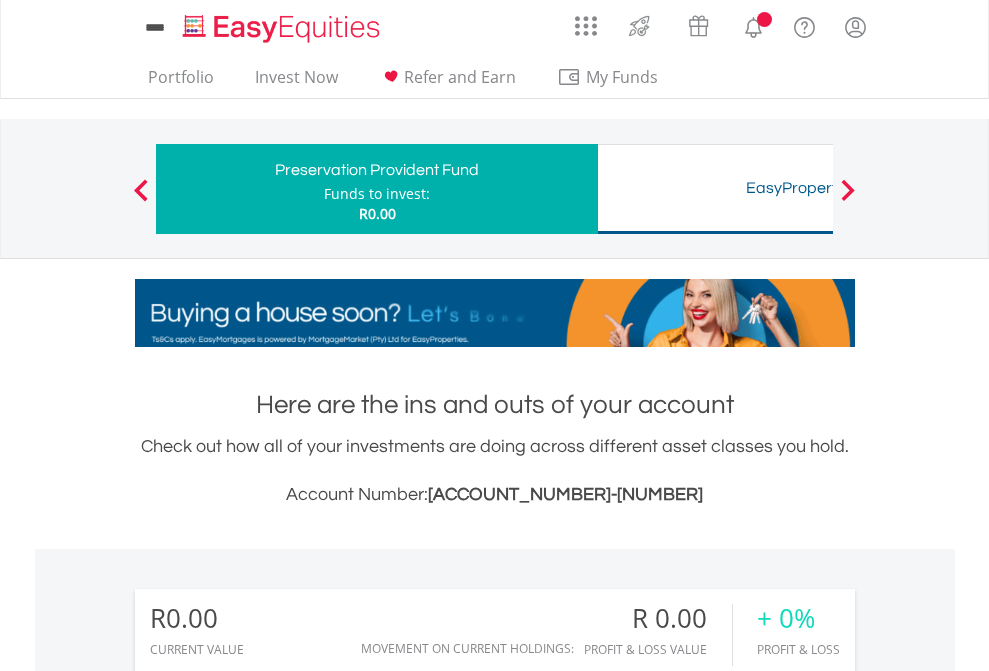 scroll, scrollTop: 0, scrollLeft: 0, axis: both 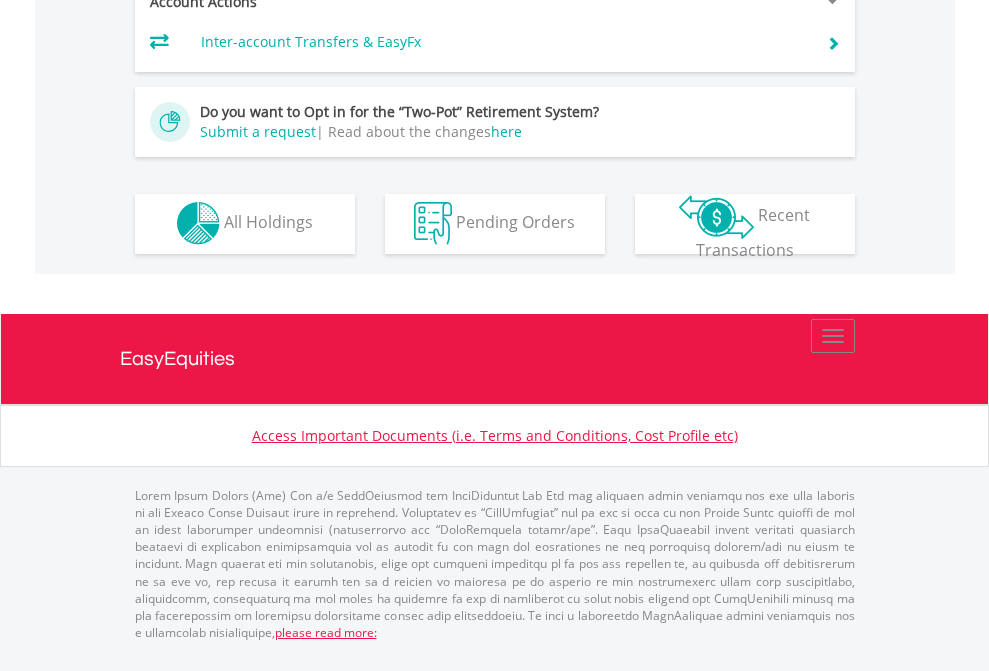 click on "Investment types" at bounding box center [706, -393] 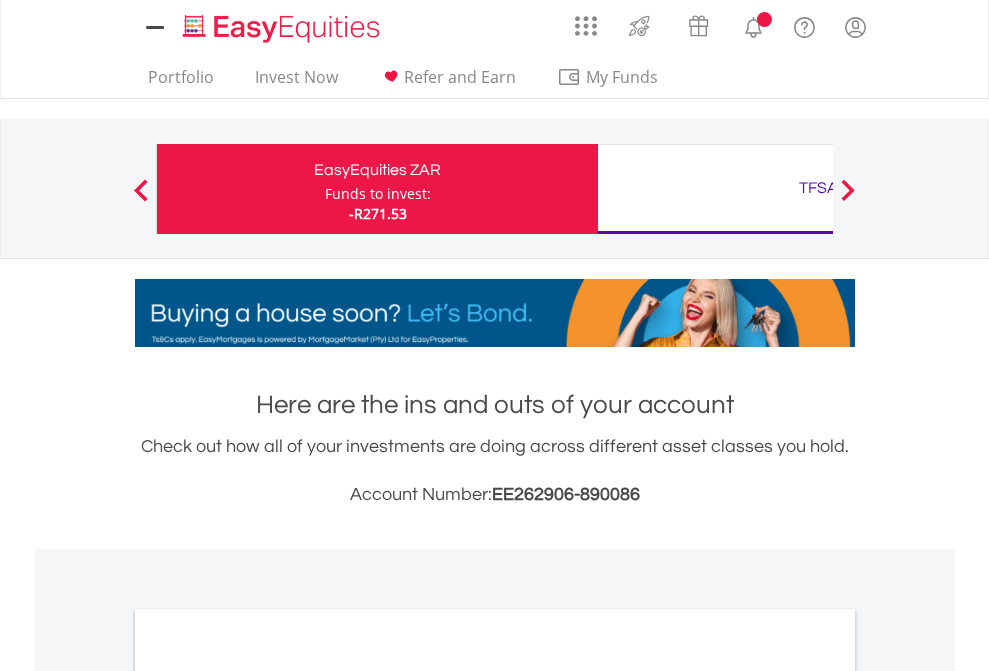 click on "All Holdings" at bounding box center (268, 1096) 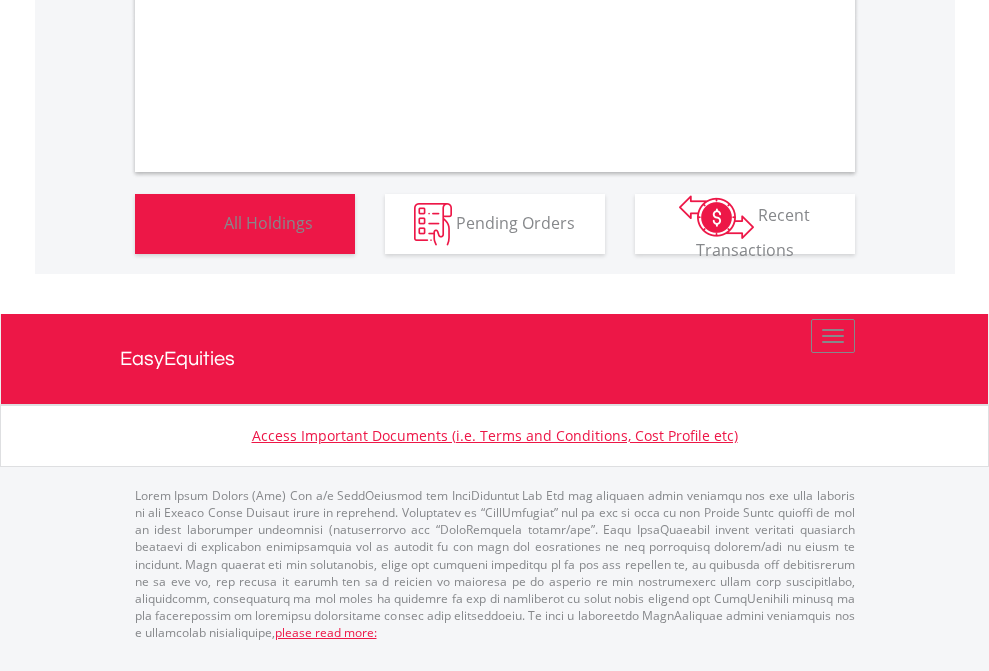 scroll, scrollTop: 1202, scrollLeft: 0, axis: vertical 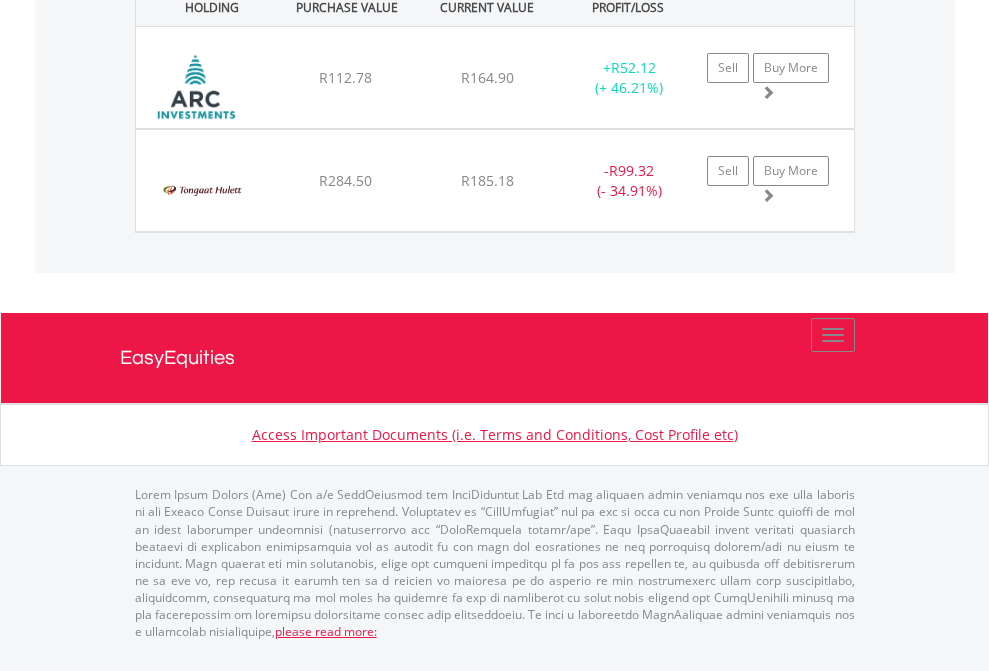 click on "TFSA" at bounding box center (818, -1442) 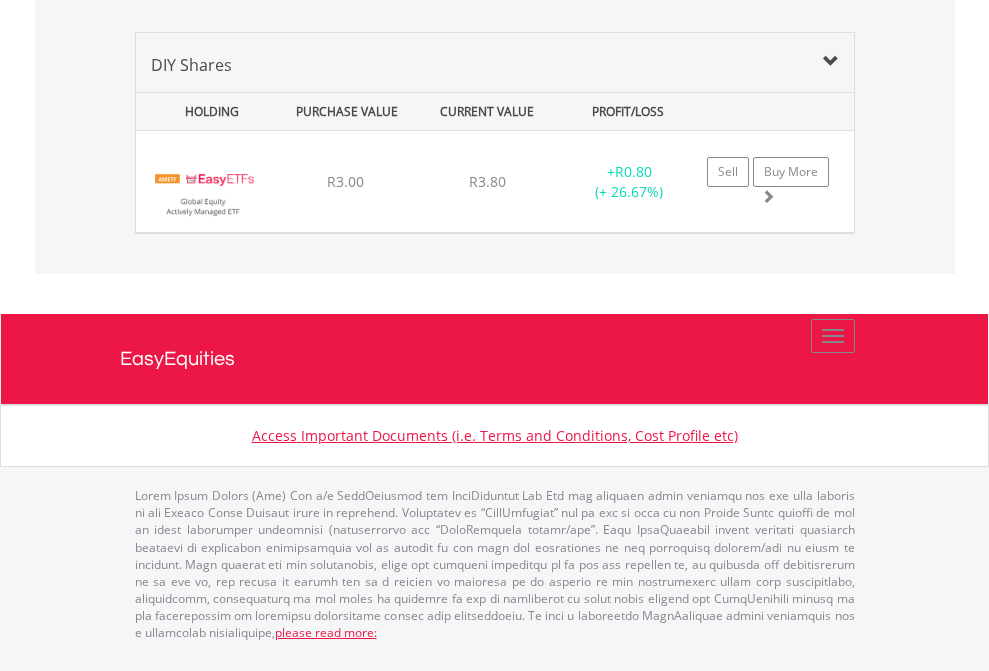 click on "EasyEquities USD" at bounding box center [818, -968] 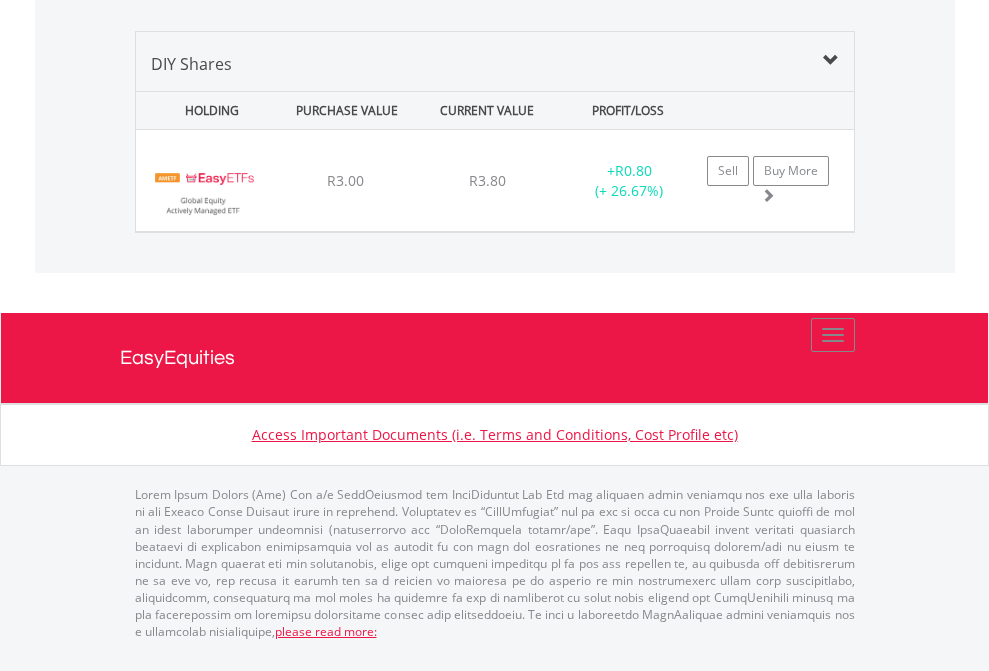scroll, scrollTop: 144, scrollLeft: 0, axis: vertical 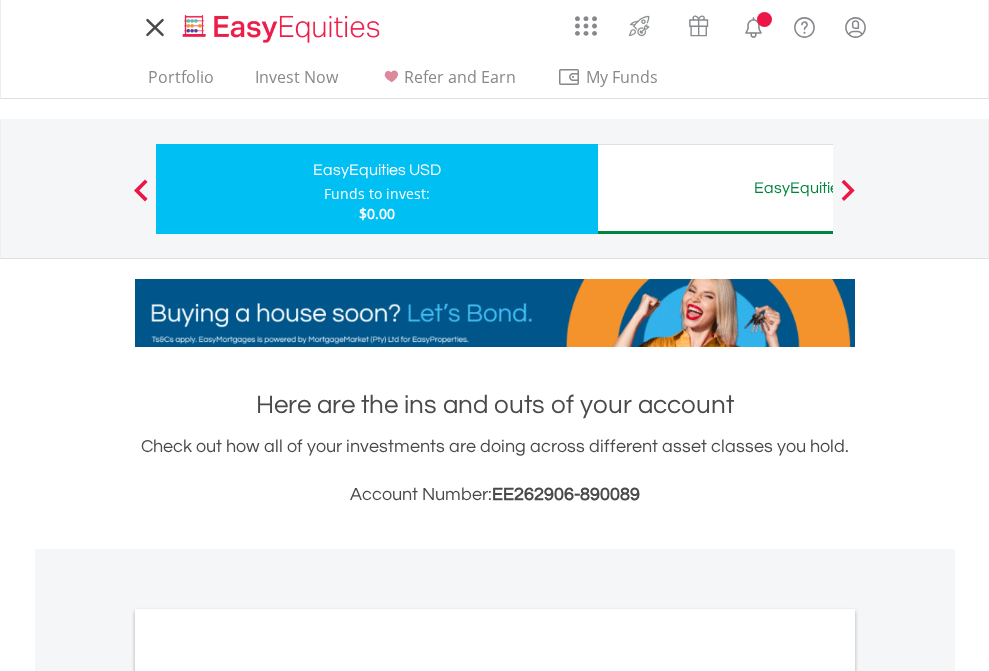 click on "All Holdings" at bounding box center [268, 1096] 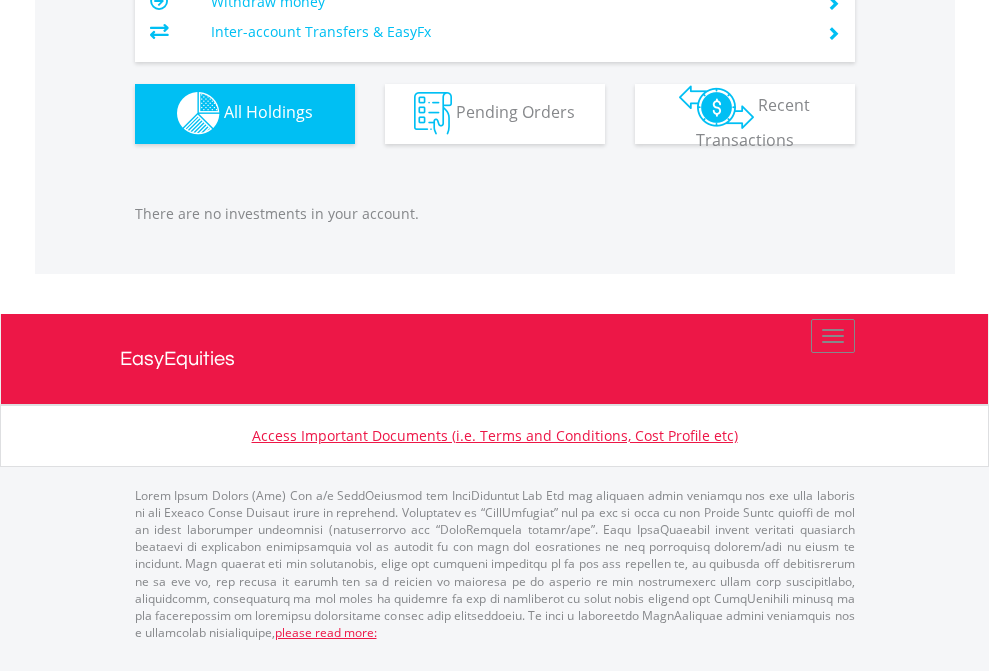 scroll, scrollTop: 1980, scrollLeft: 0, axis: vertical 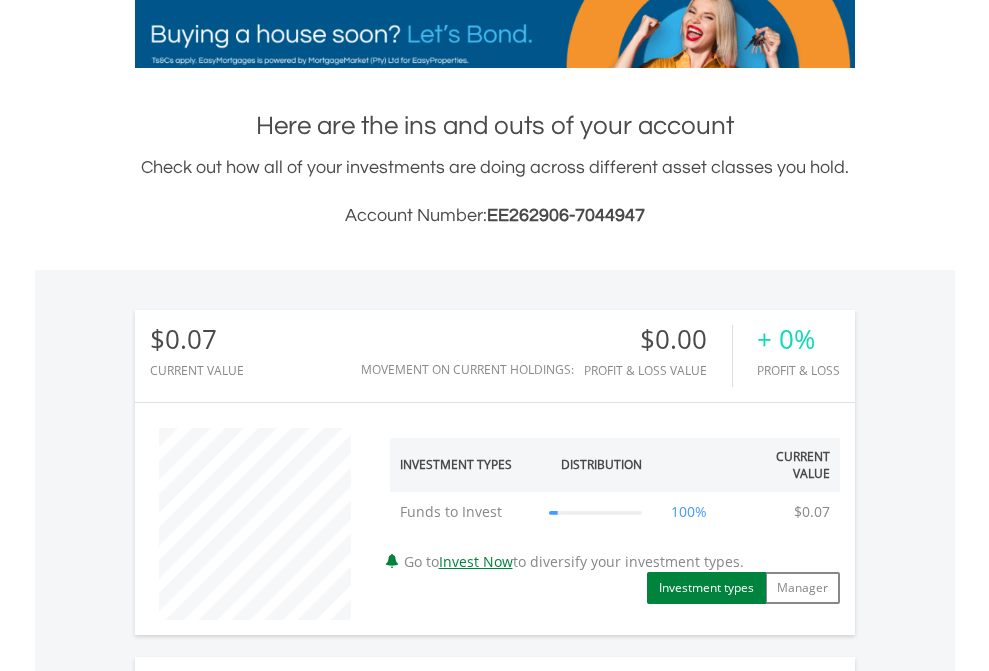 click on "All Holdings" at bounding box center [268, 1163] 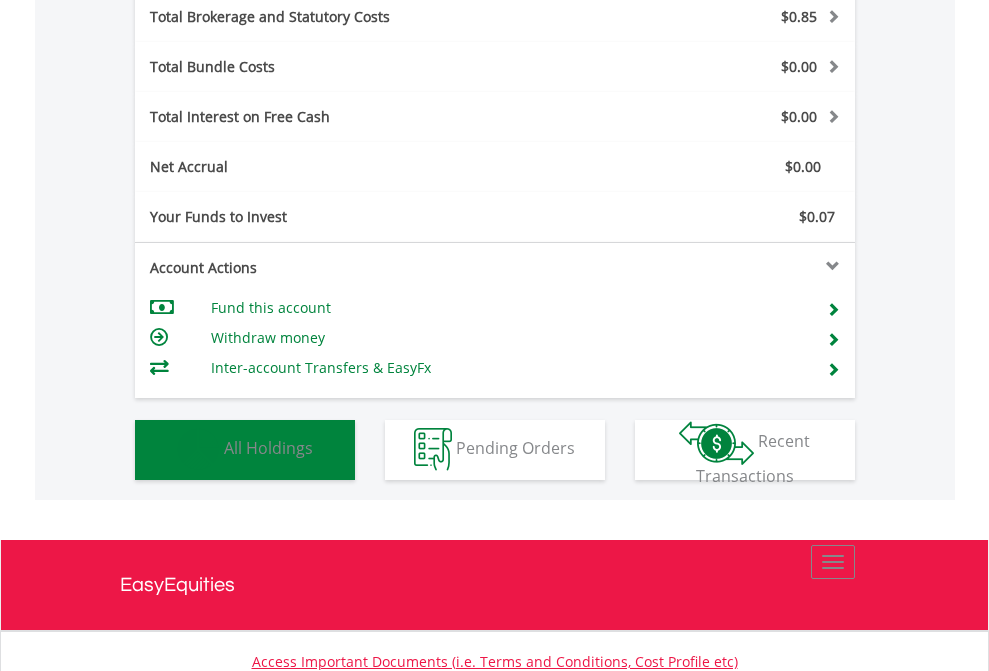 scroll, scrollTop: 999808, scrollLeft: 999687, axis: both 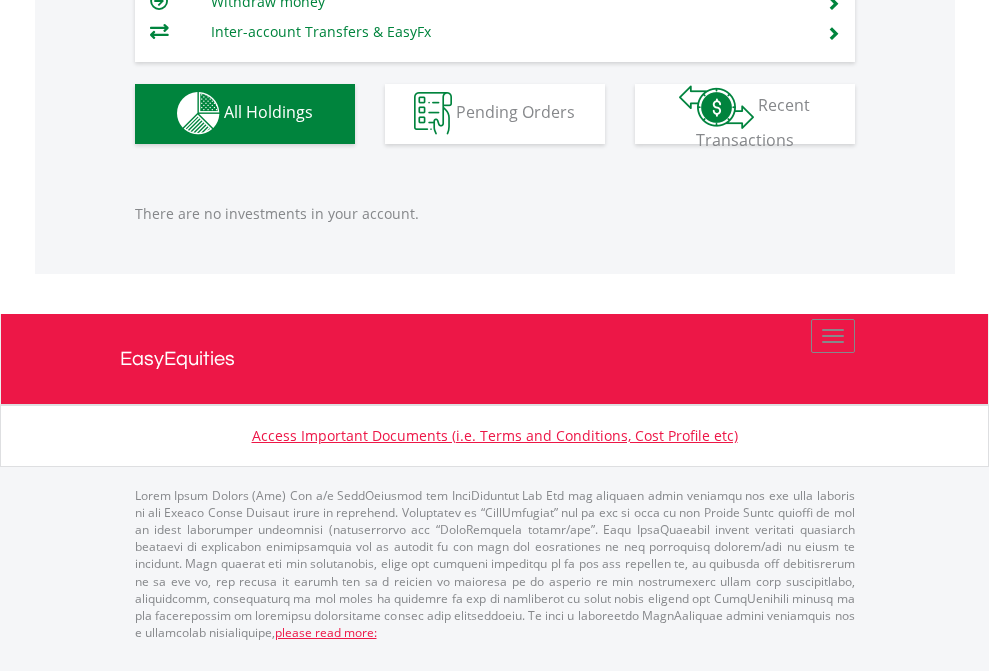 click on "EasyEquities RA" at bounding box center [818, -1142] 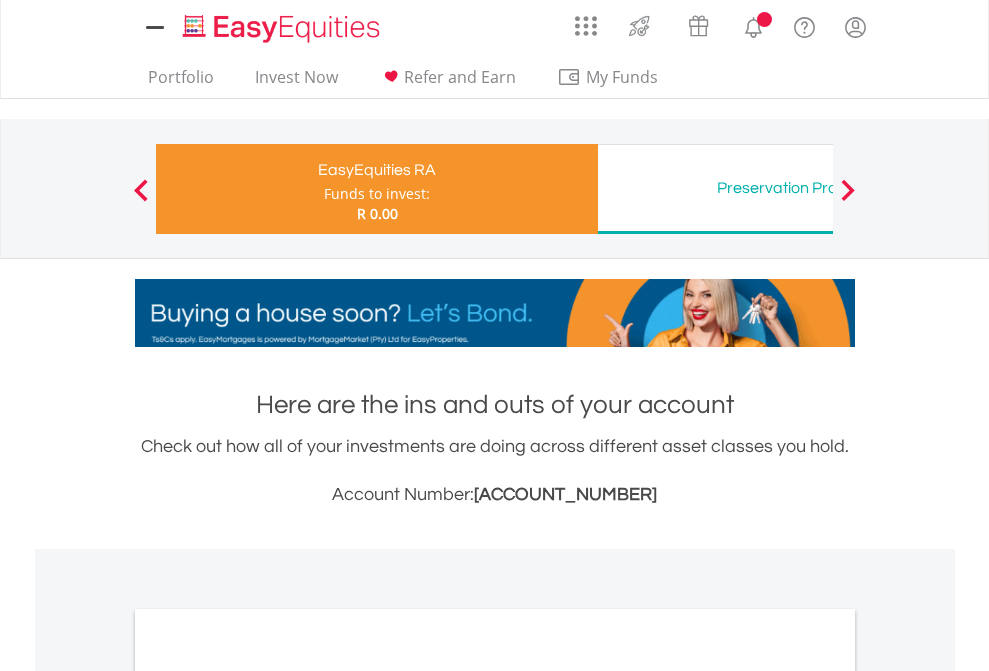 scroll, scrollTop: 0, scrollLeft: 0, axis: both 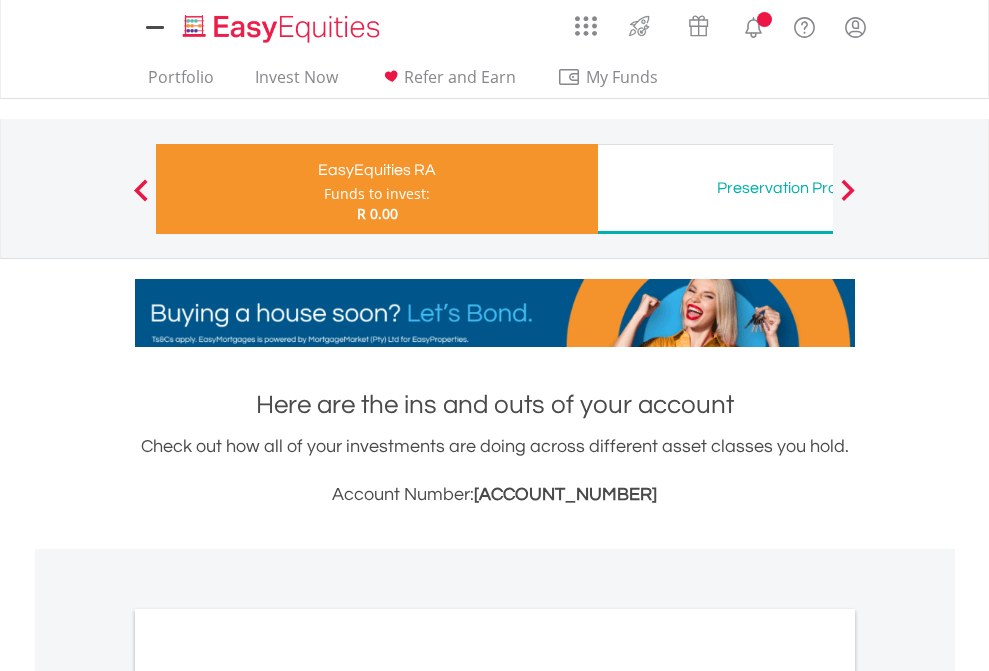 click on "All Holdings" at bounding box center (268, 1066) 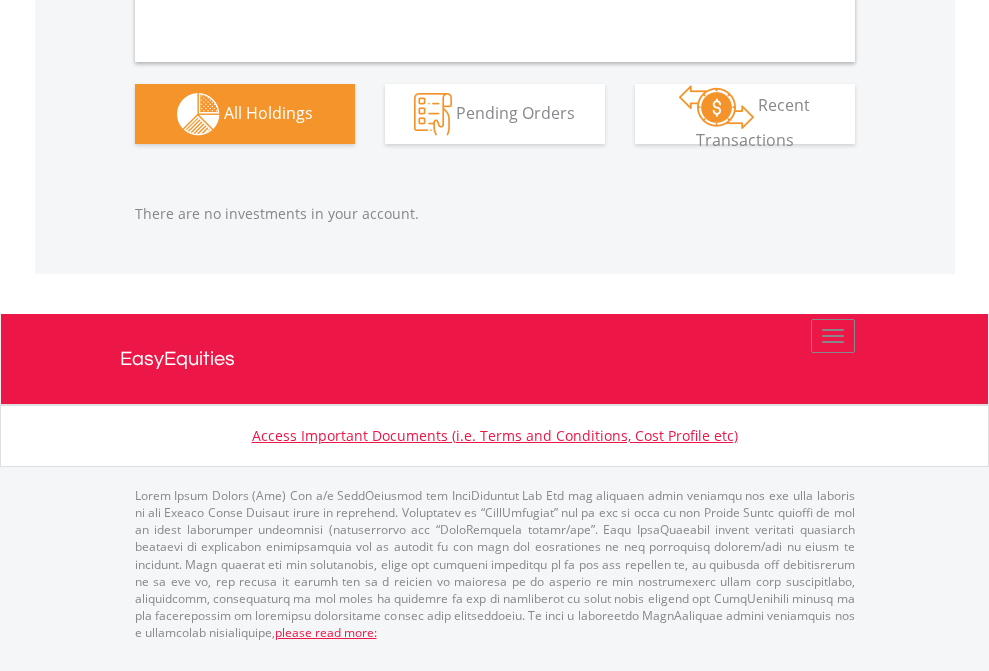 scroll, scrollTop: 2097, scrollLeft: 0, axis: vertical 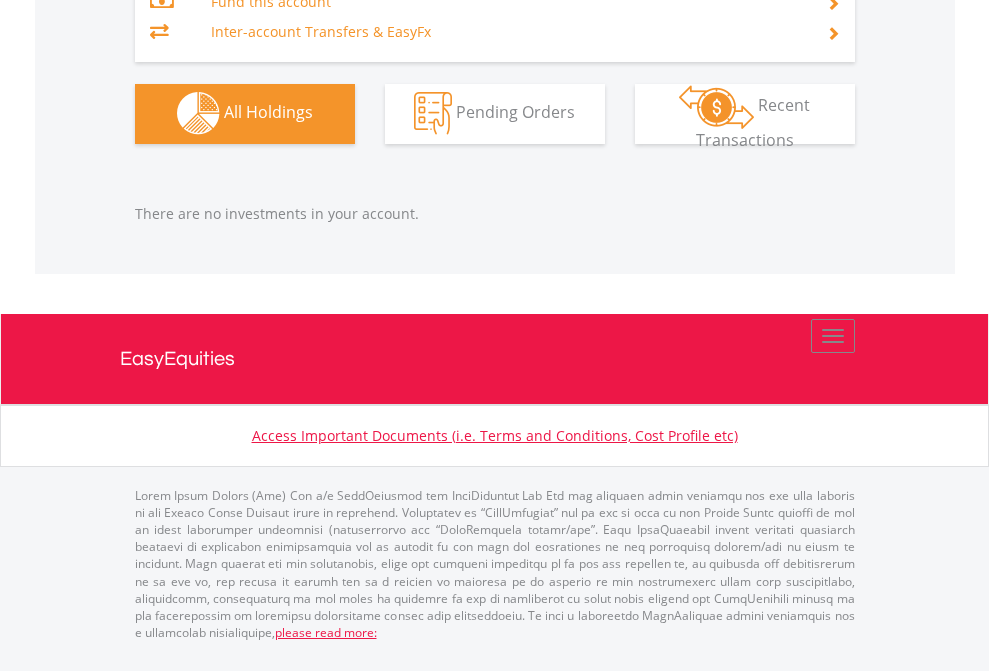 click on "Preservation Provident Fund" at bounding box center [818, -1323] 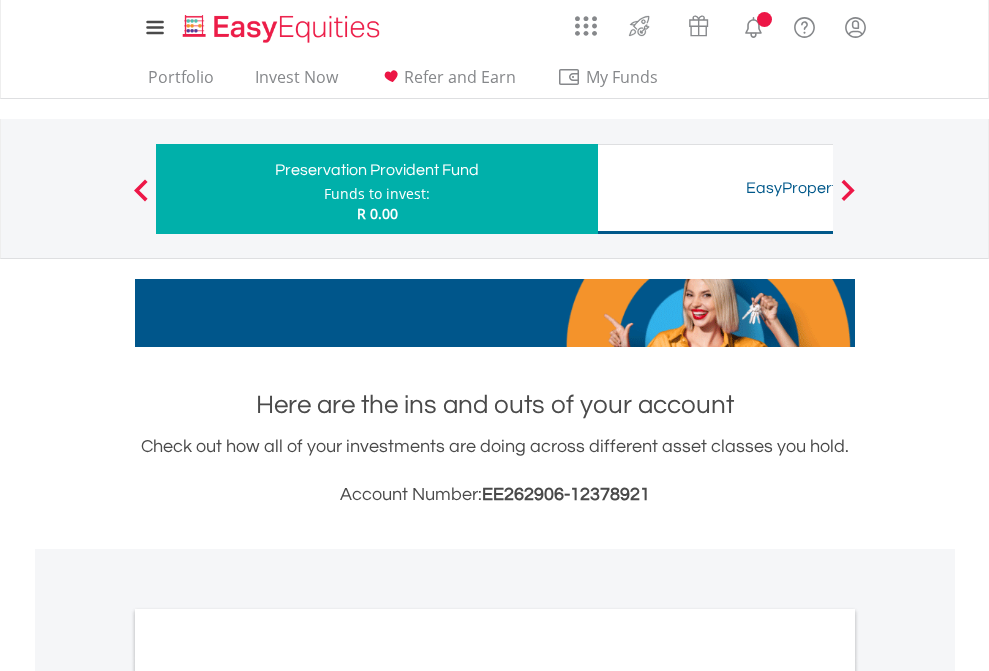 scroll, scrollTop: 0, scrollLeft: 0, axis: both 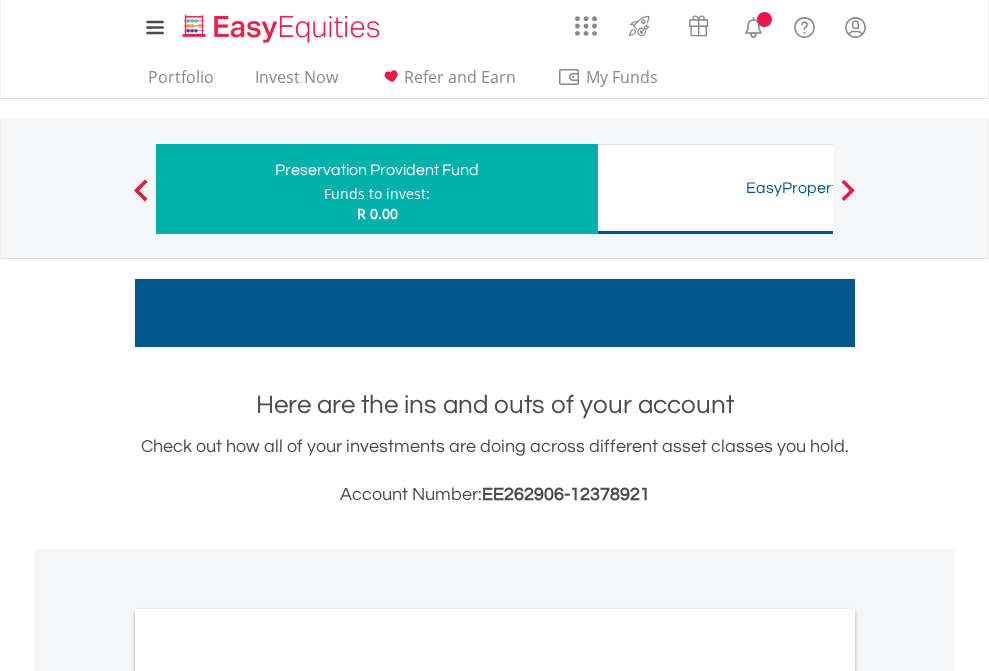 click on "All Holdings" at bounding box center [268, 1036] 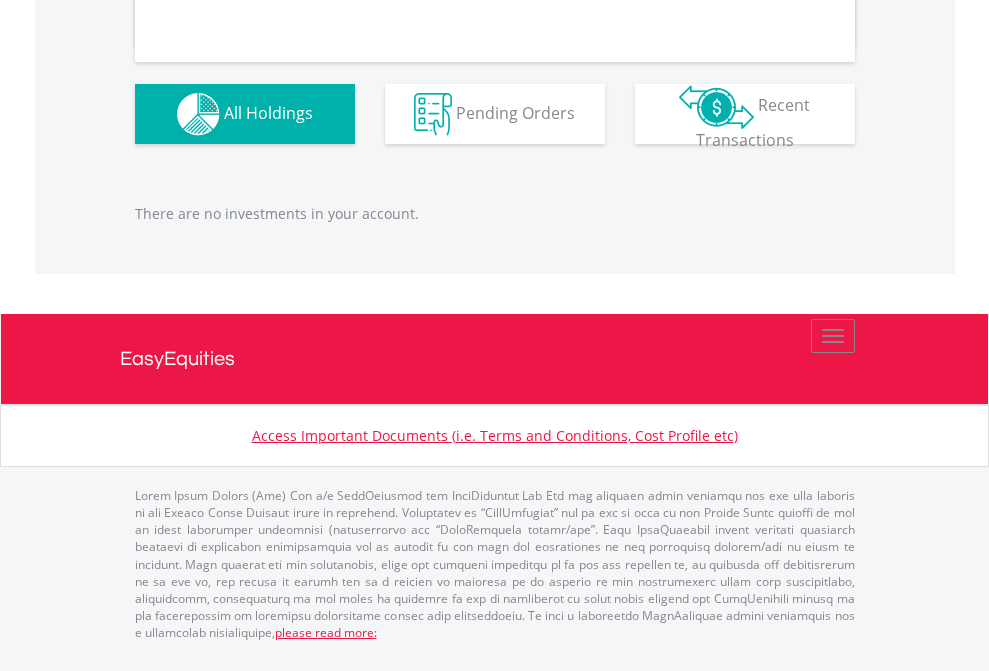 scroll, scrollTop: 1980, scrollLeft: 0, axis: vertical 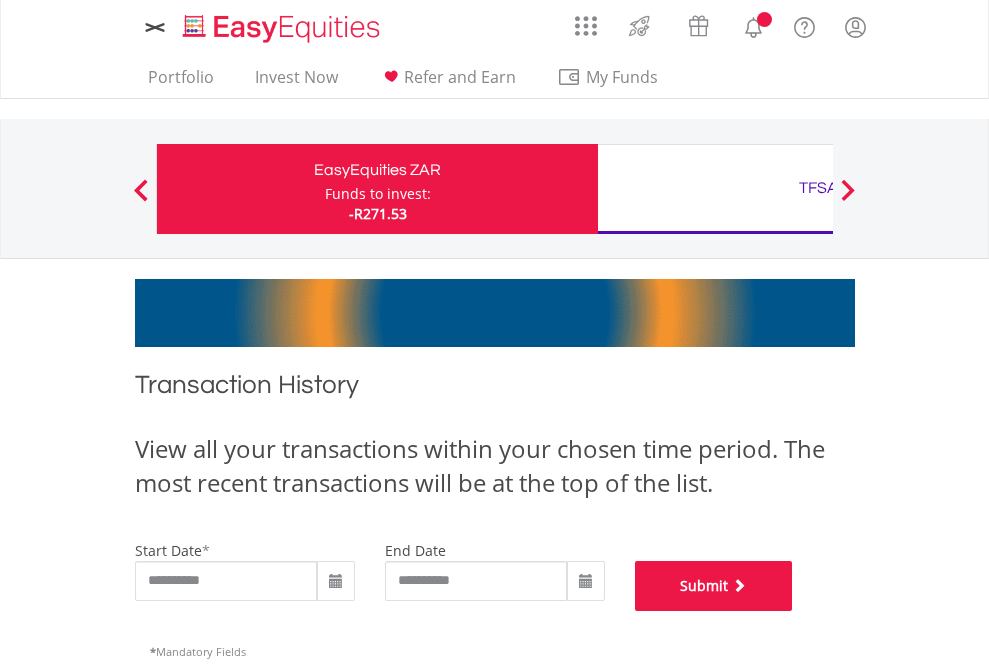 click on "Submit" at bounding box center (714, 586) 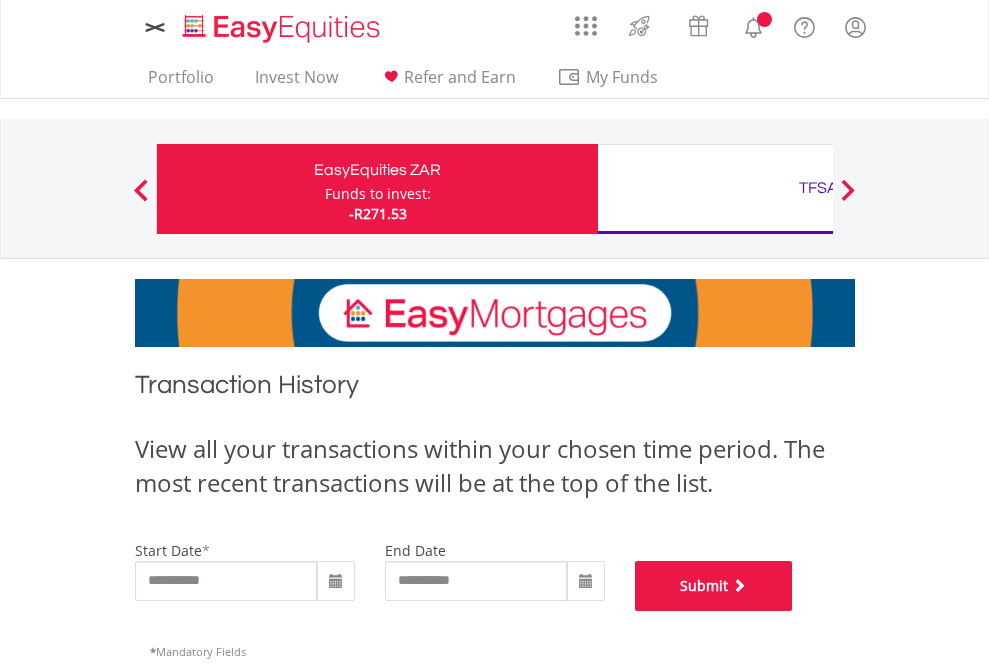 scroll, scrollTop: 811, scrollLeft: 0, axis: vertical 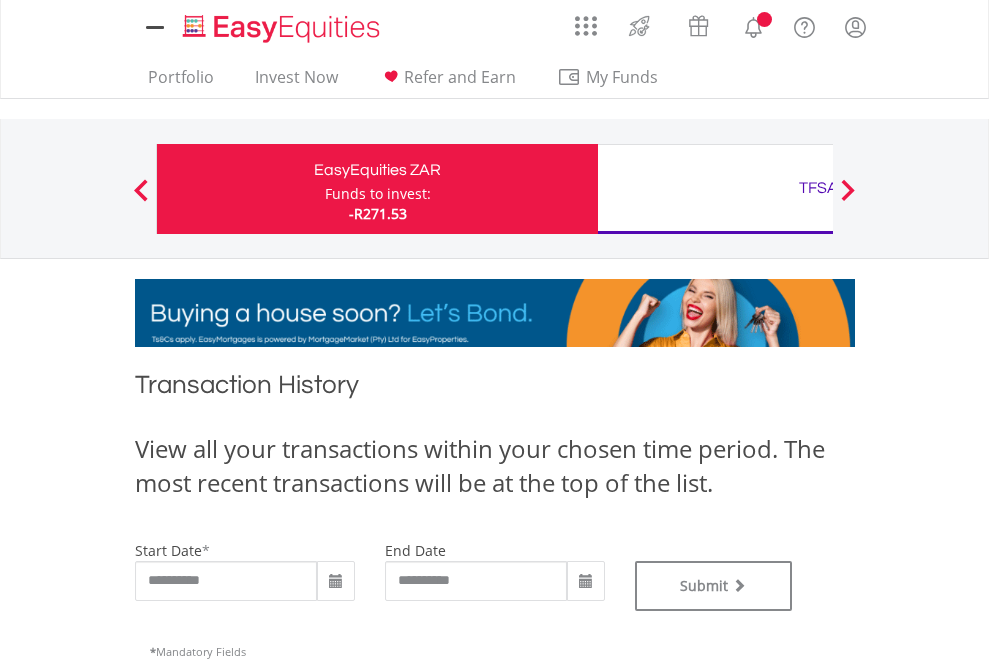 click on "TFSA" at bounding box center (818, 188) 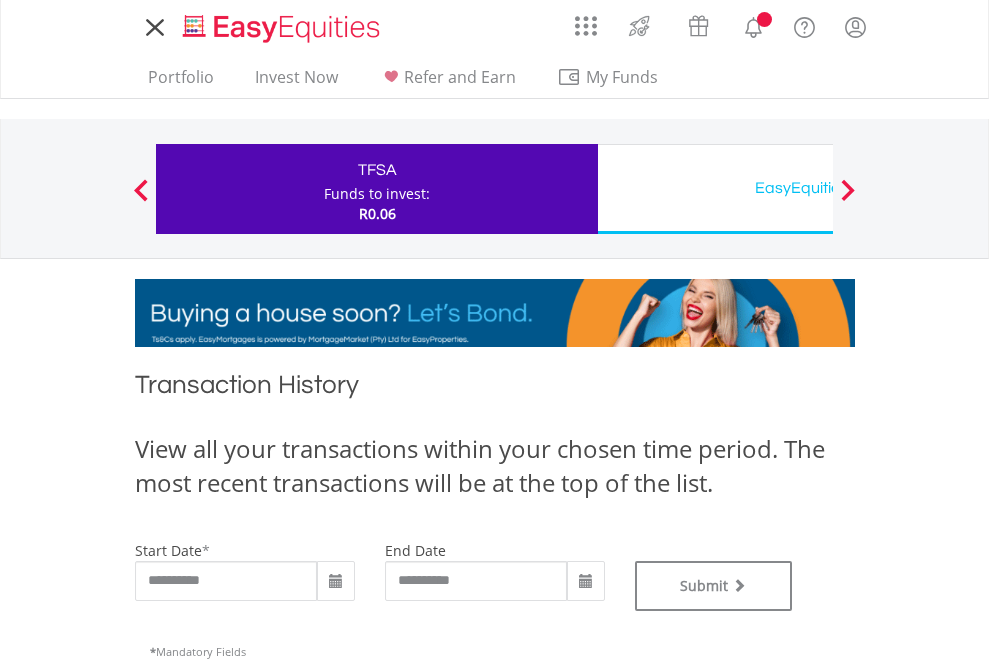 scroll, scrollTop: 0, scrollLeft: 0, axis: both 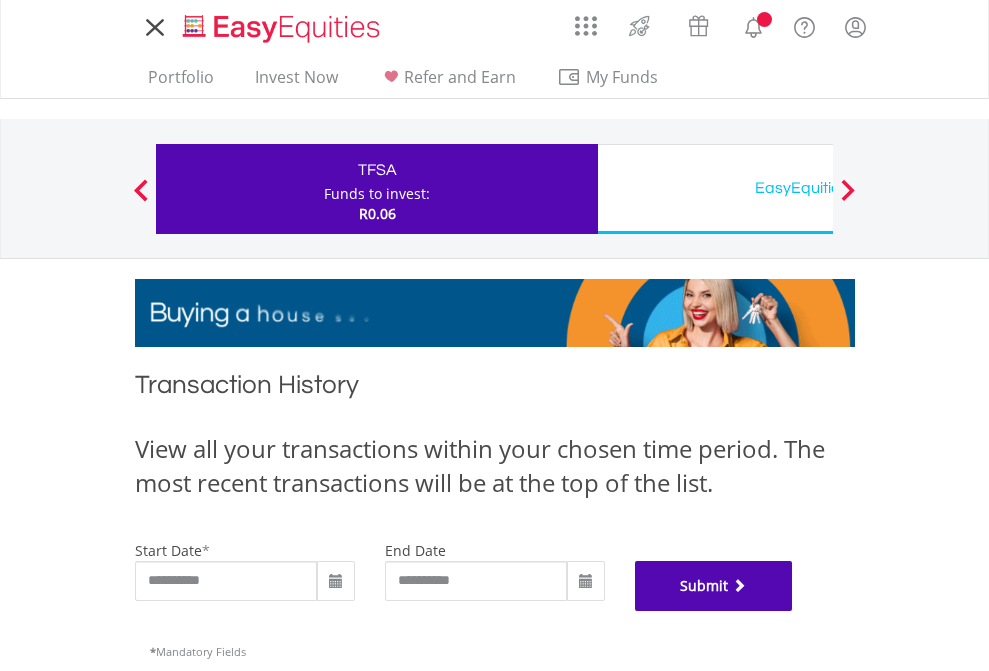 click on "Submit" at bounding box center (714, 586) 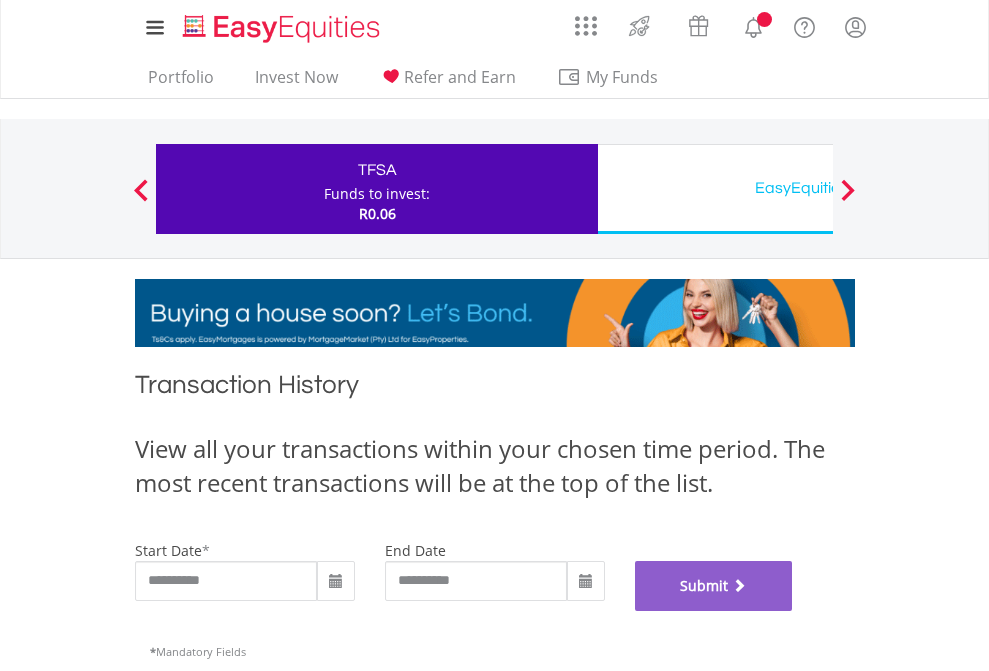 scroll, scrollTop: 811, scrollLeft: 0, axis: vertical 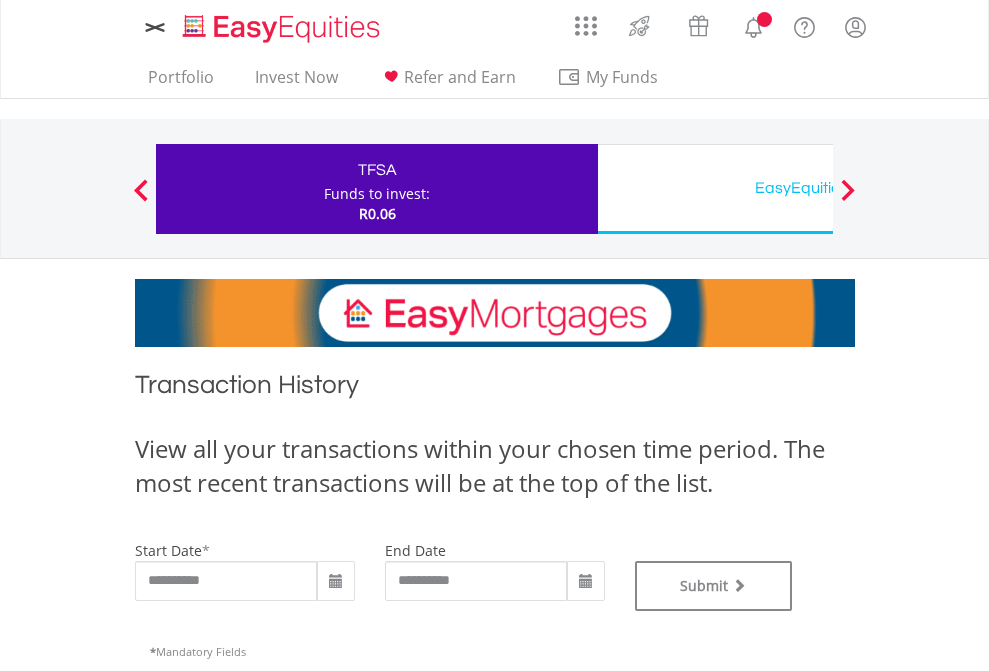 click on "EasyEquities USD" at bounding box center [818, 188] 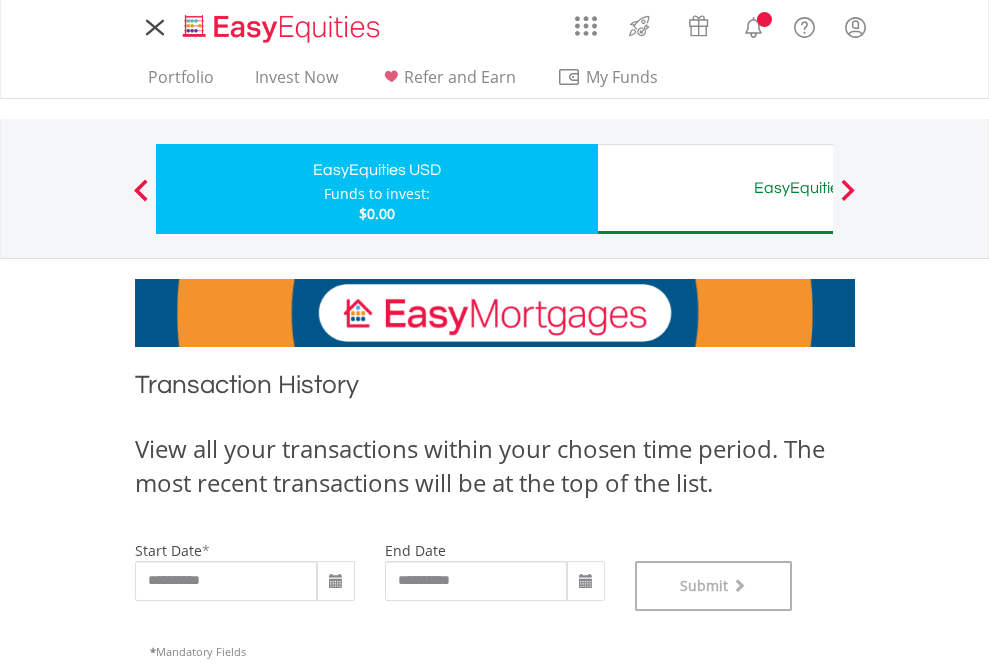 scroll, scrollTop: 811, scrollLeft: 0, axis: vertical 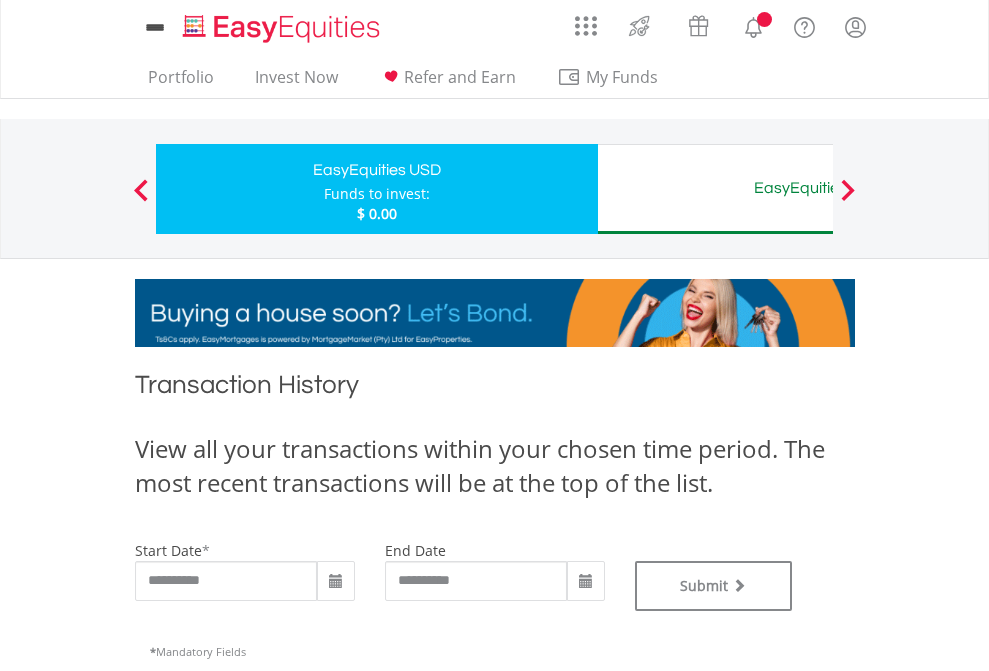 click on "EasyEquities AUD" at bounding box center [818, 188] 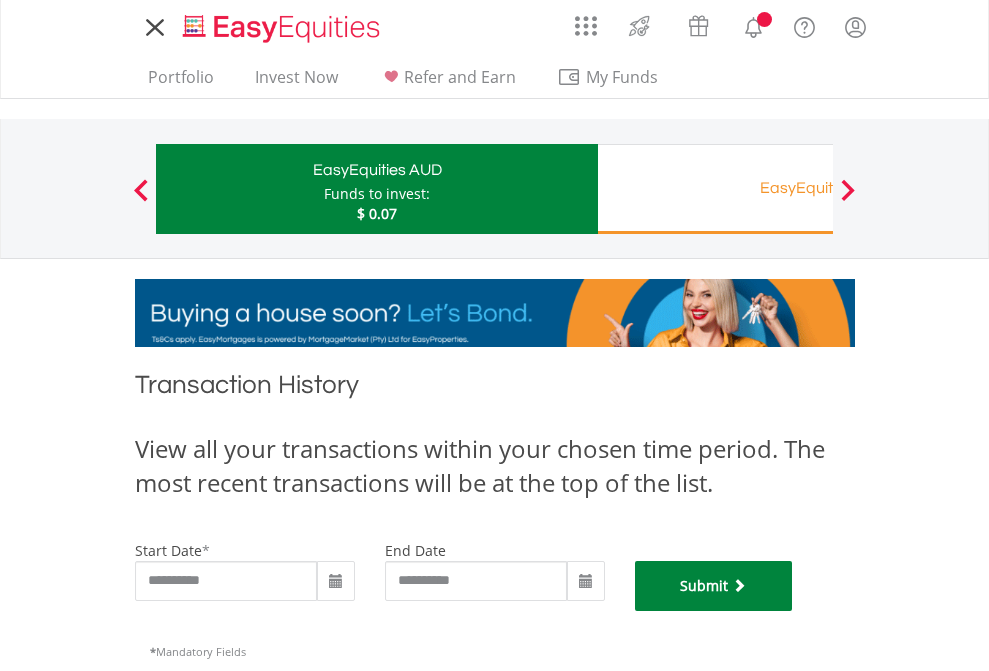 click on "Submit" at bounding box center [714, 586] 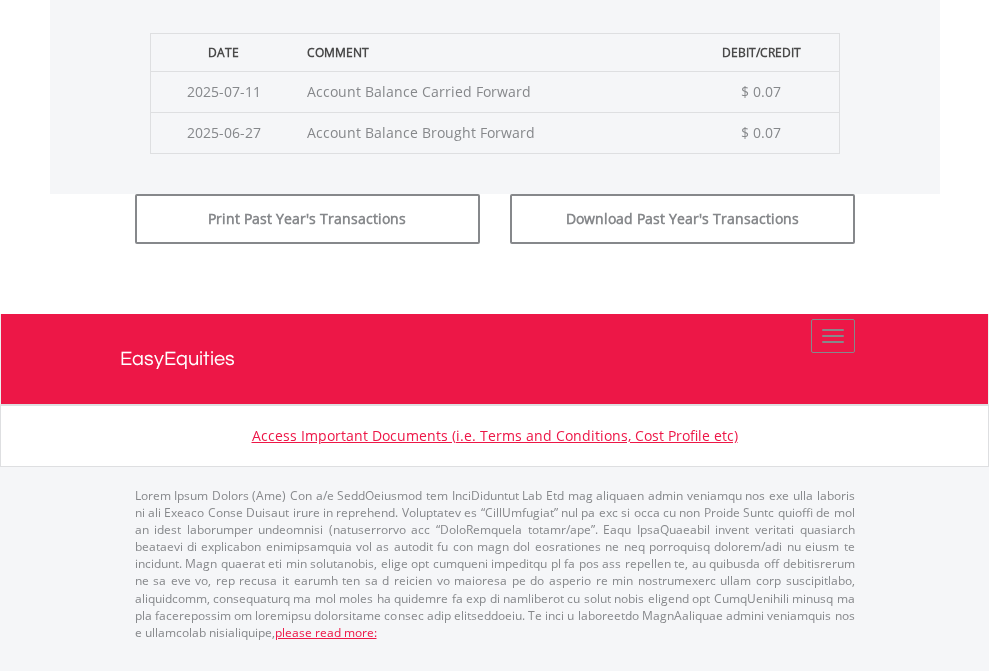 scroll, scrollTop: 811, scrollLeft: 0, axis: vertical 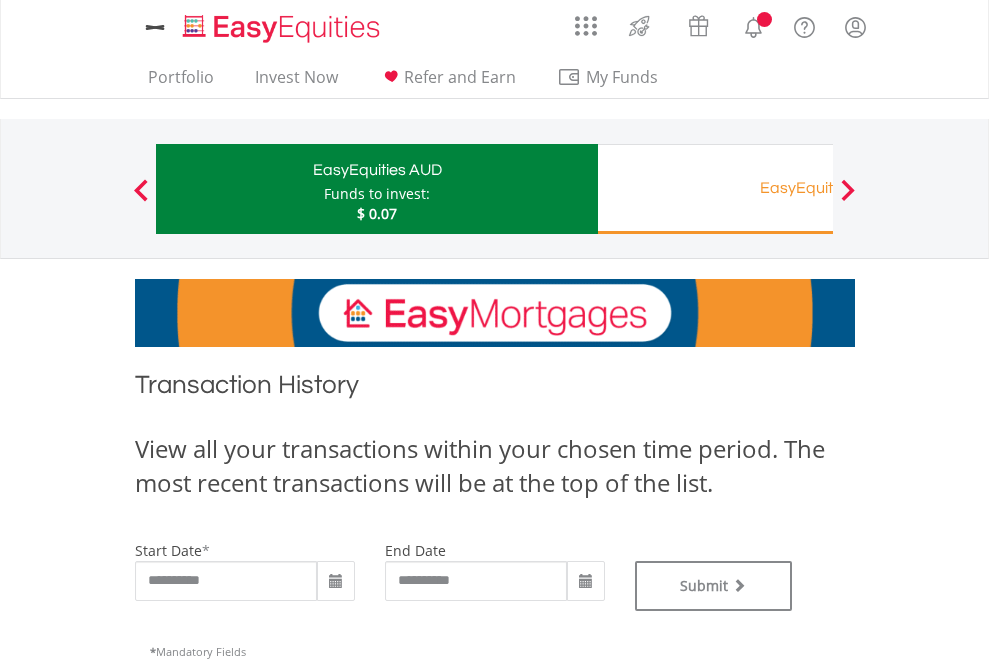click on "EasyEquities RA" at bounding box center (818, 188) 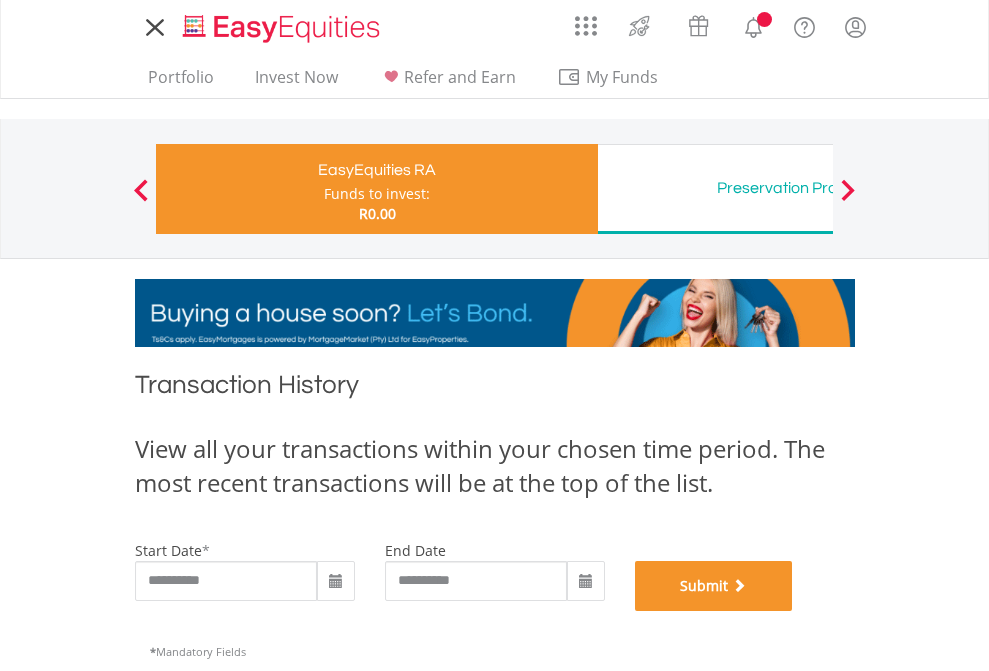 click on "Submit" at bounding box center (714, 586) 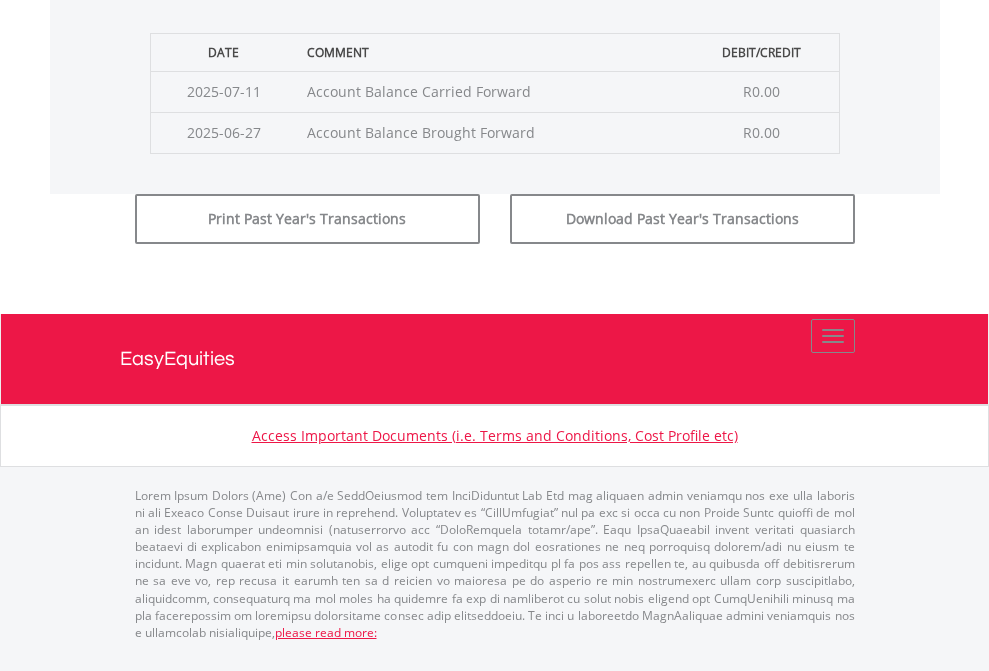 scroll, scrollTop: 811, scrollLeft: 0, axis: vertical 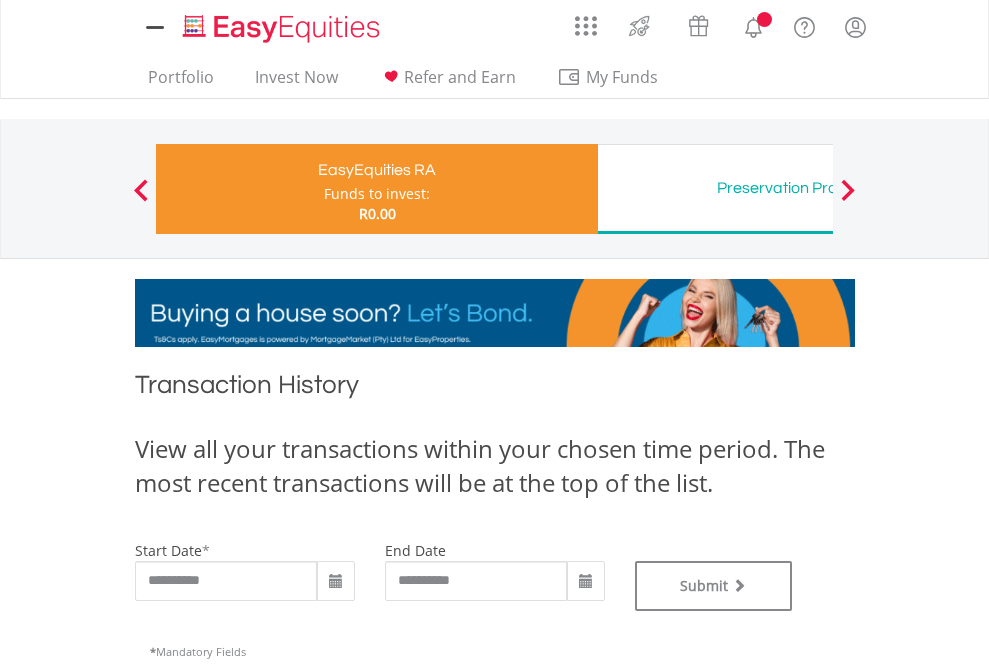 click on "Preservation Provident Fund" at bounding box center [818, 188] 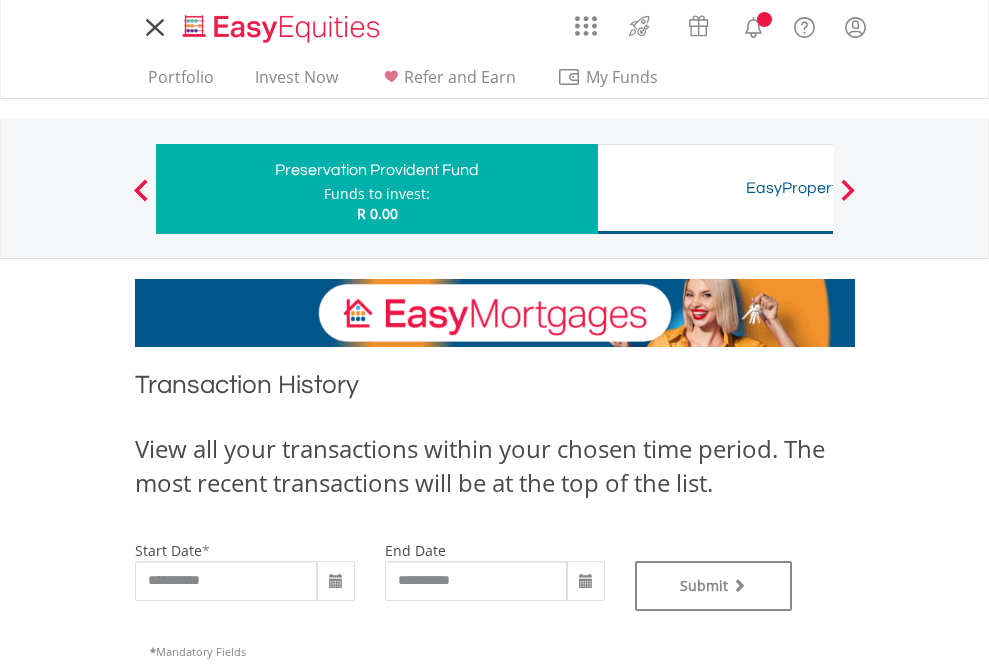scroll, scrollTop: 0, scrollLeft: 0, axis: both 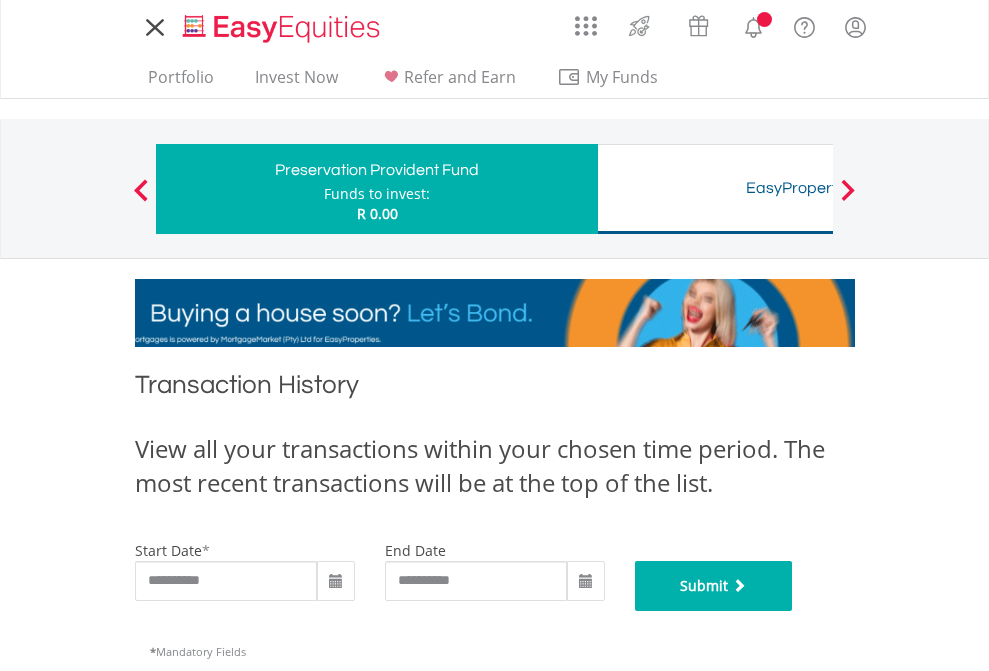 click on "Submit" at bounding box center [714, 586] 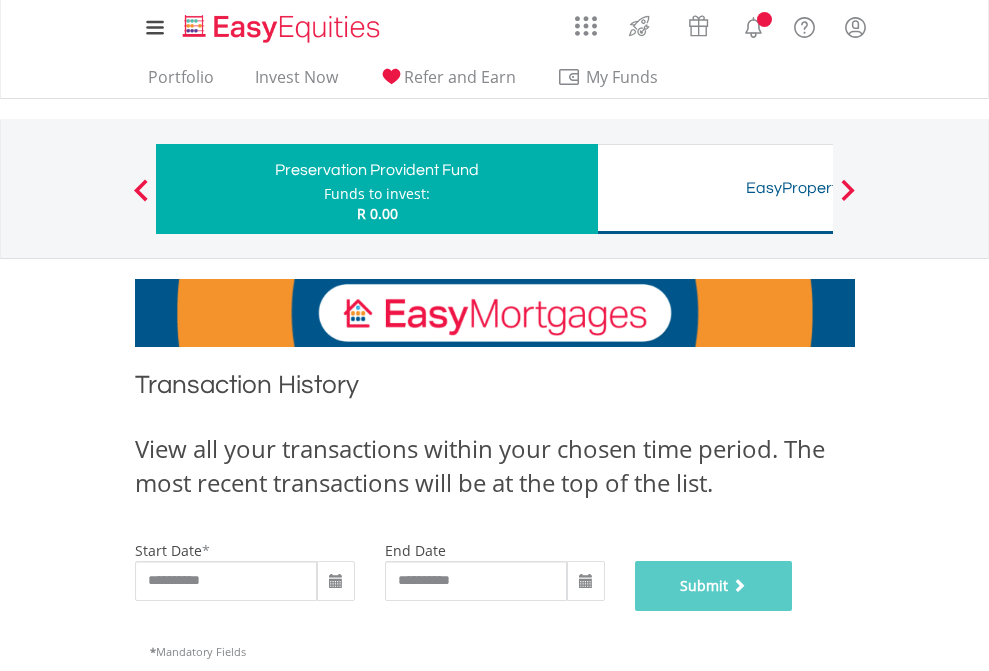 scroll, scrollTop: 811, scrollLeft: 0, axis: vertical 